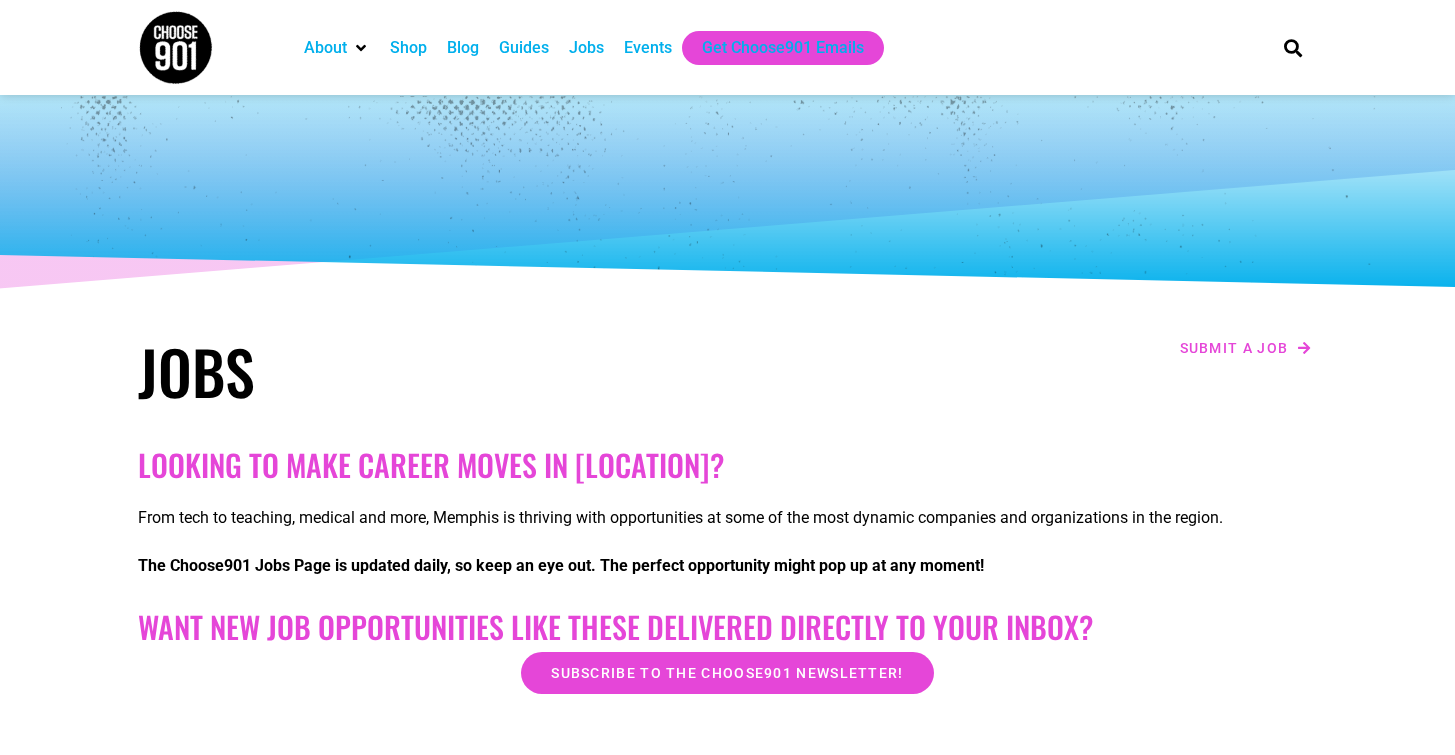 scroll, scrollTop: 0, scrollLeft: 0, axis: both 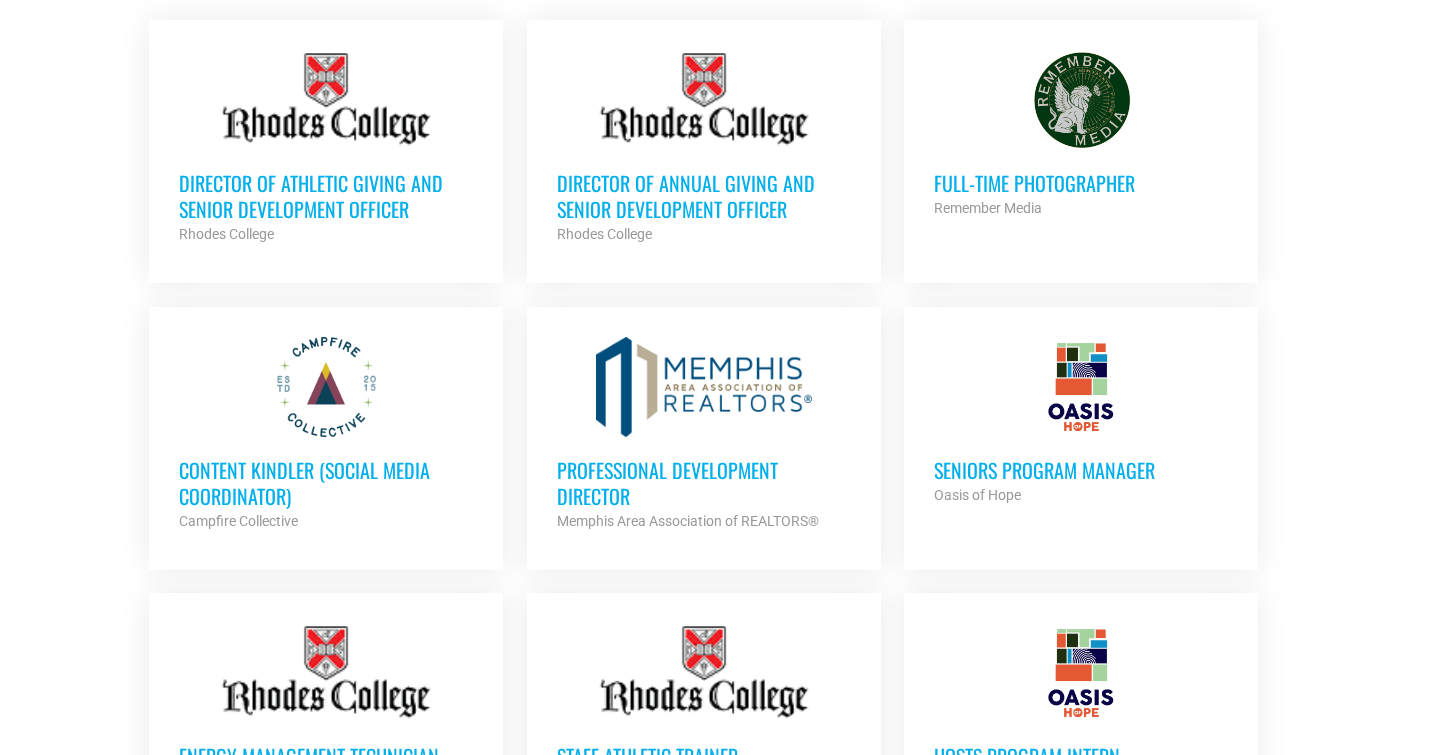 click on "Professional Development Director" at bounding box center [704, 483] 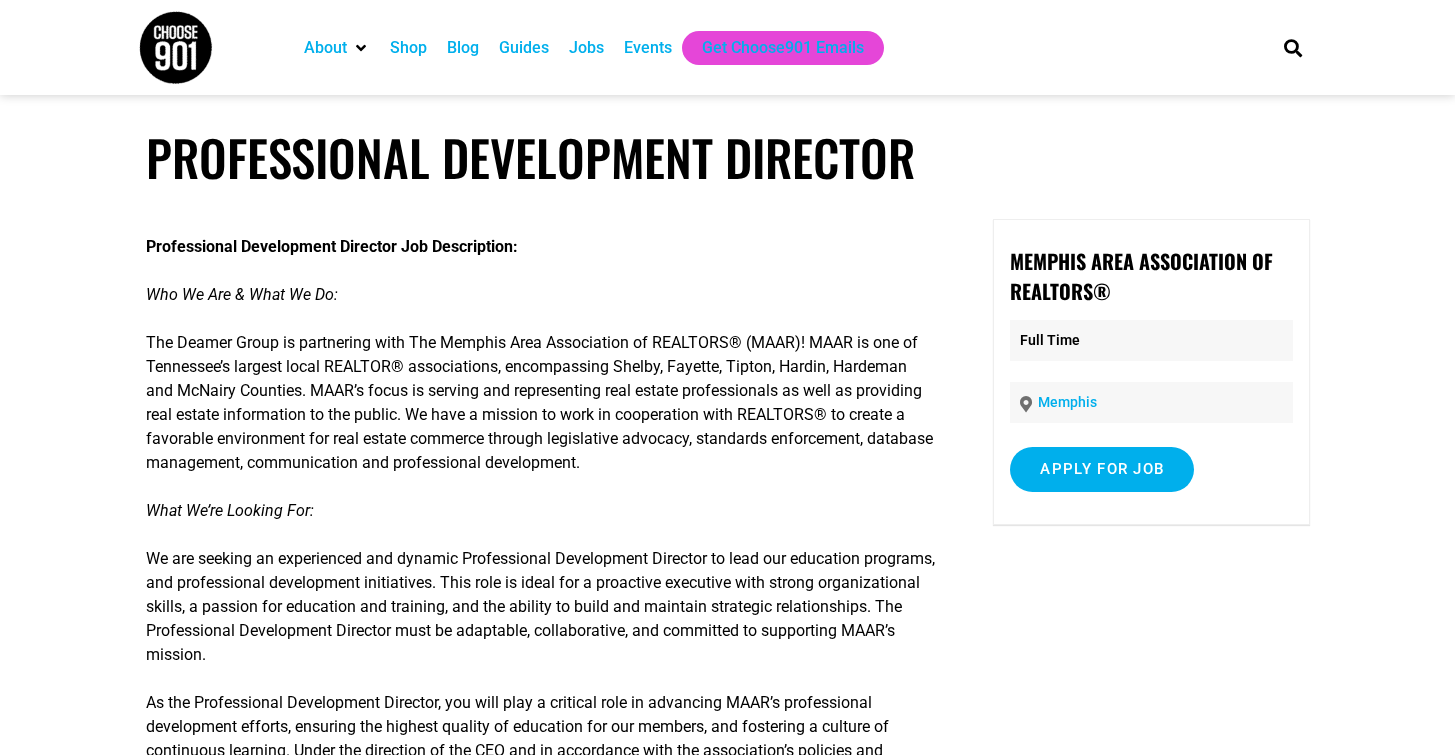 scroll, scrollTop: 0, scrollLeft: 0, axis: both 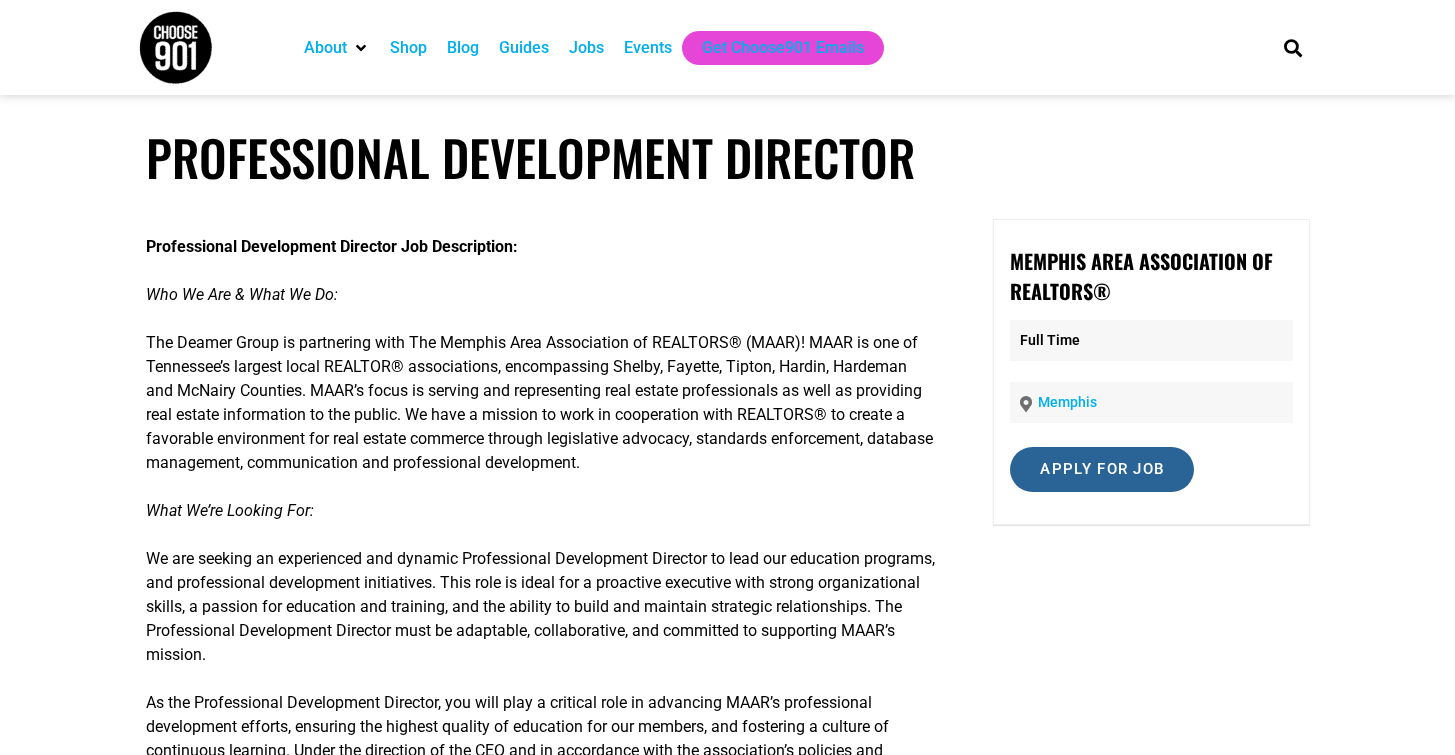 click on "Apply for job" at bounding box center [1102, 469] 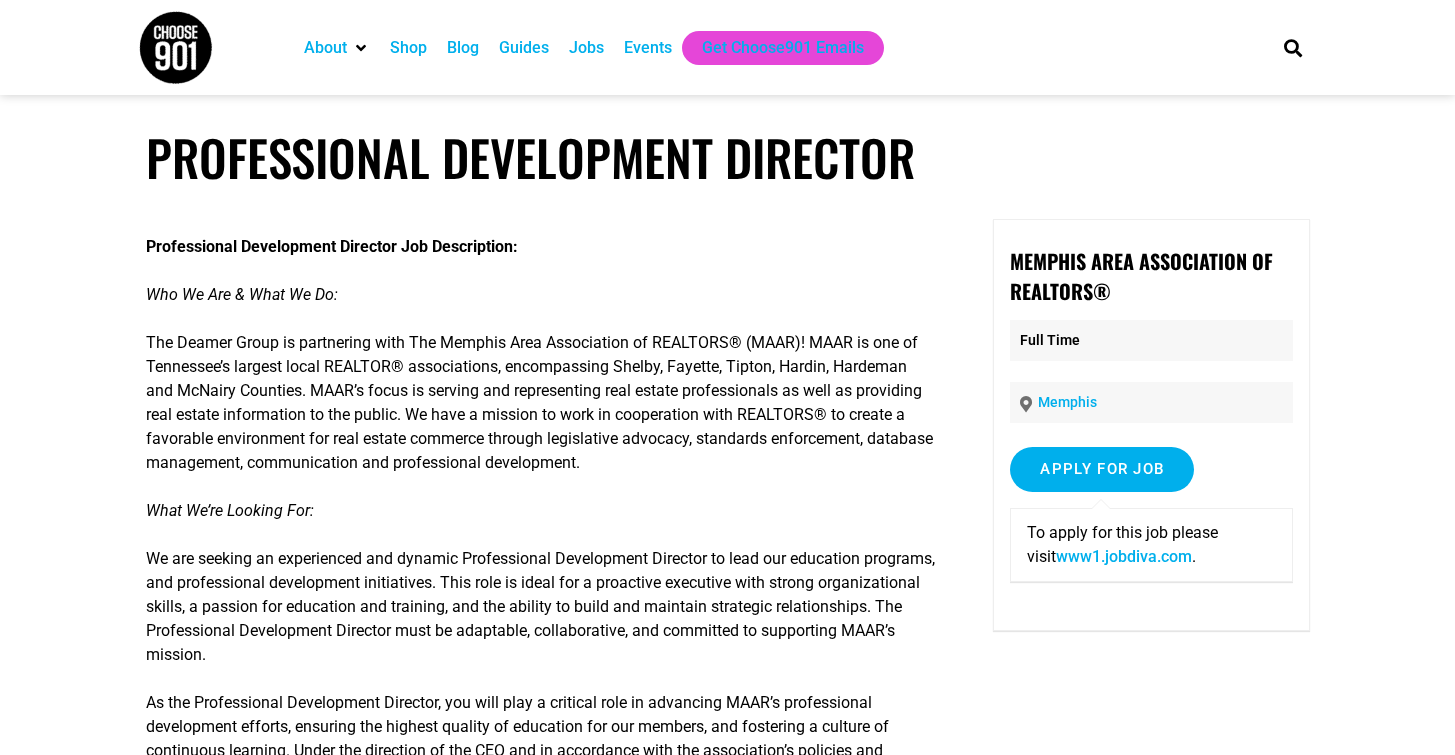 click on "www1.jobdiva.com" at bounding box center (1124, 556) 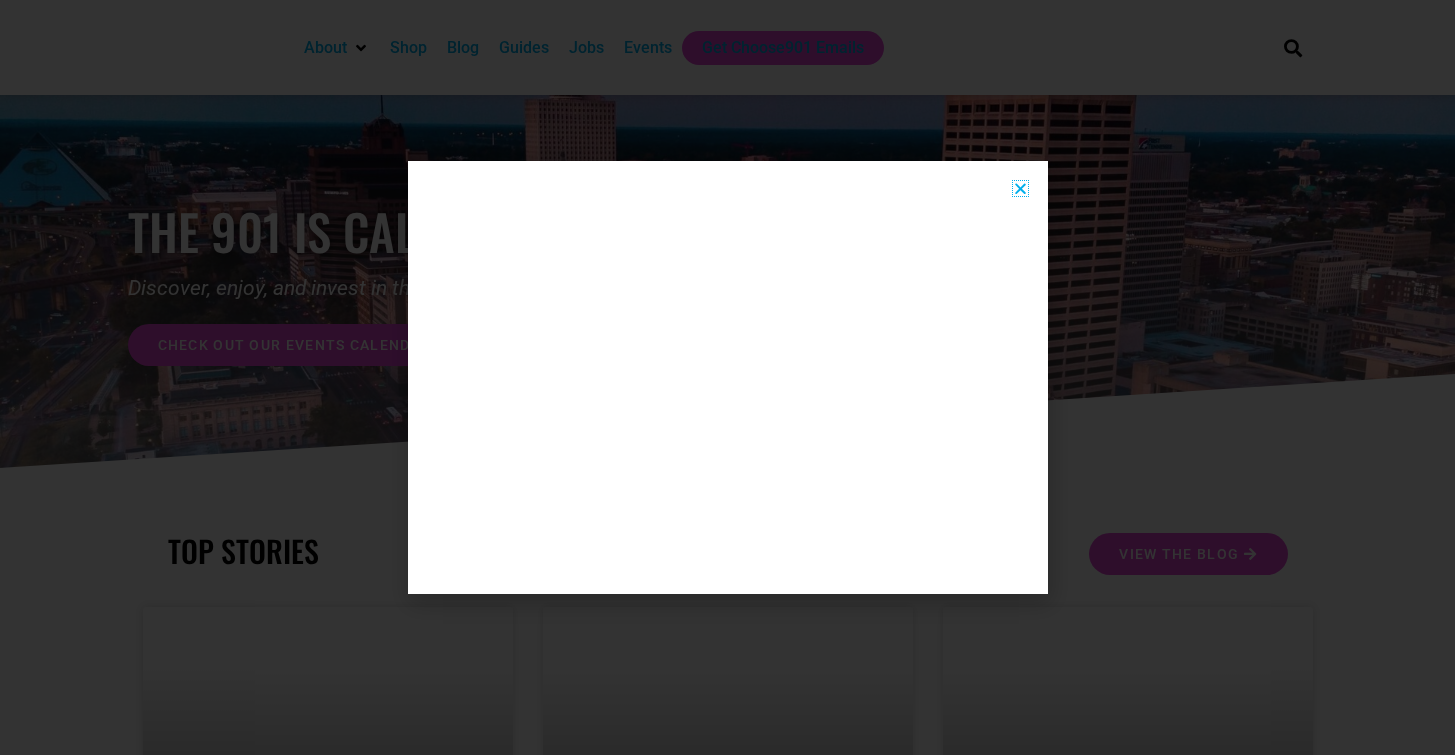 scroll, scrollTop: 0, scrollLeft: 0, axis: both 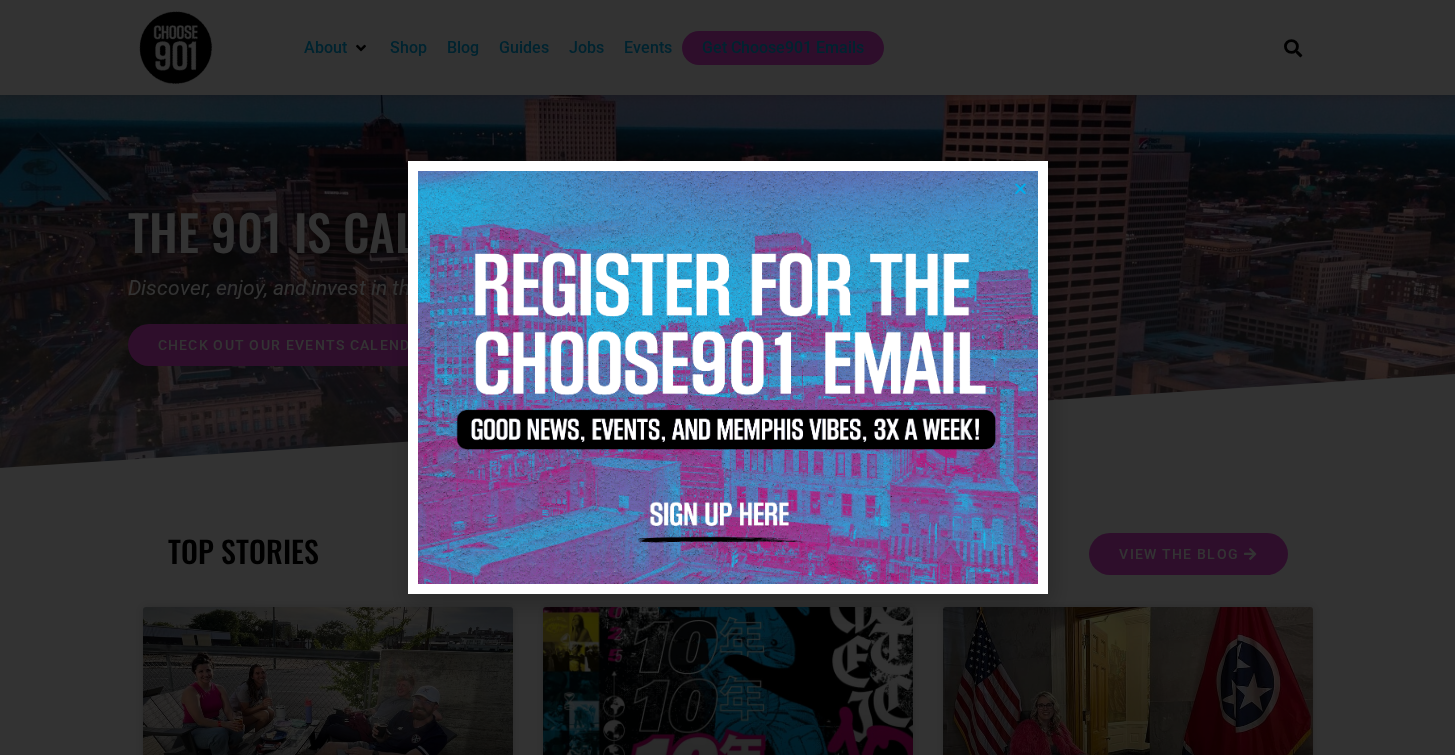 click at bounding box center [1020, 188] 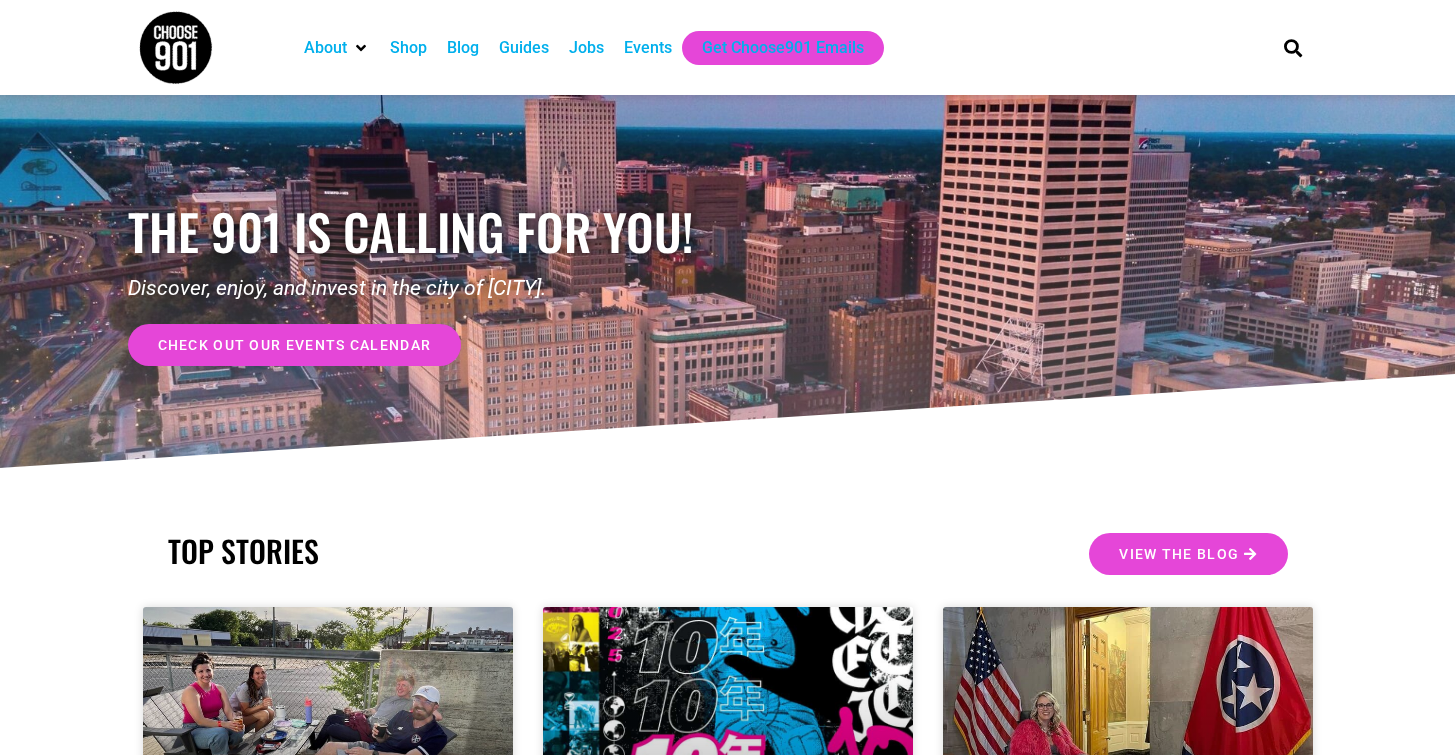 click on "Jobs" at bounding box center [586, 48] 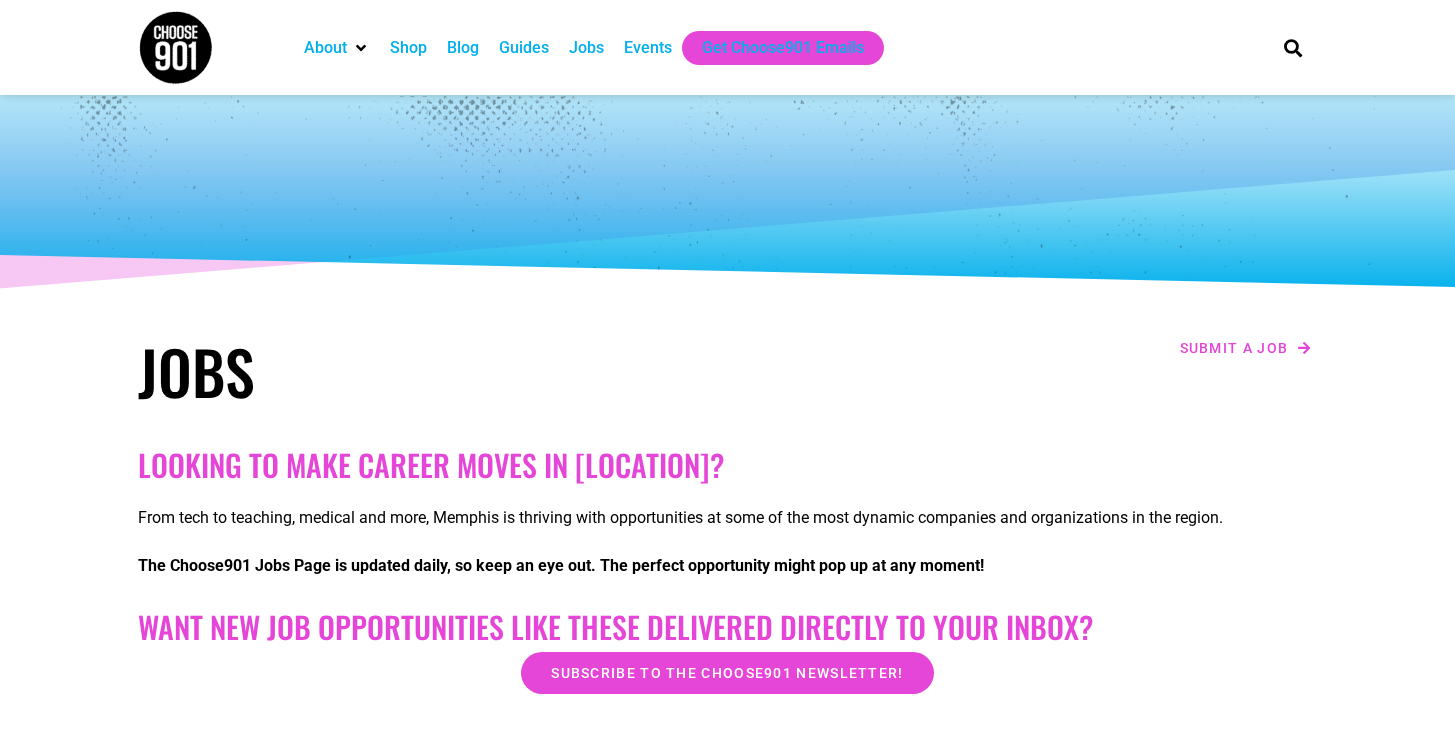scroll, scrollTop: 0, scrollLeft: 0, axis: both 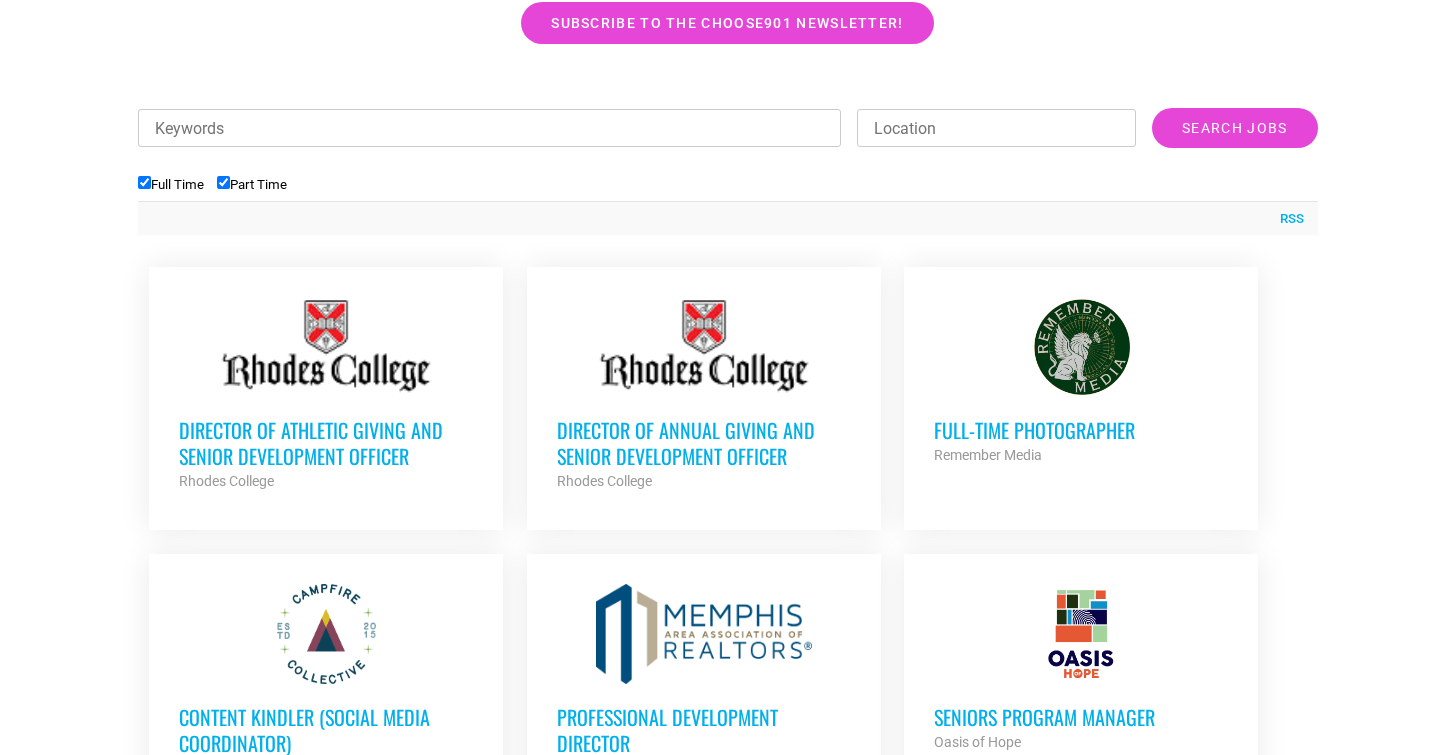 click on "Keywords" at bounding box center [490, 128] 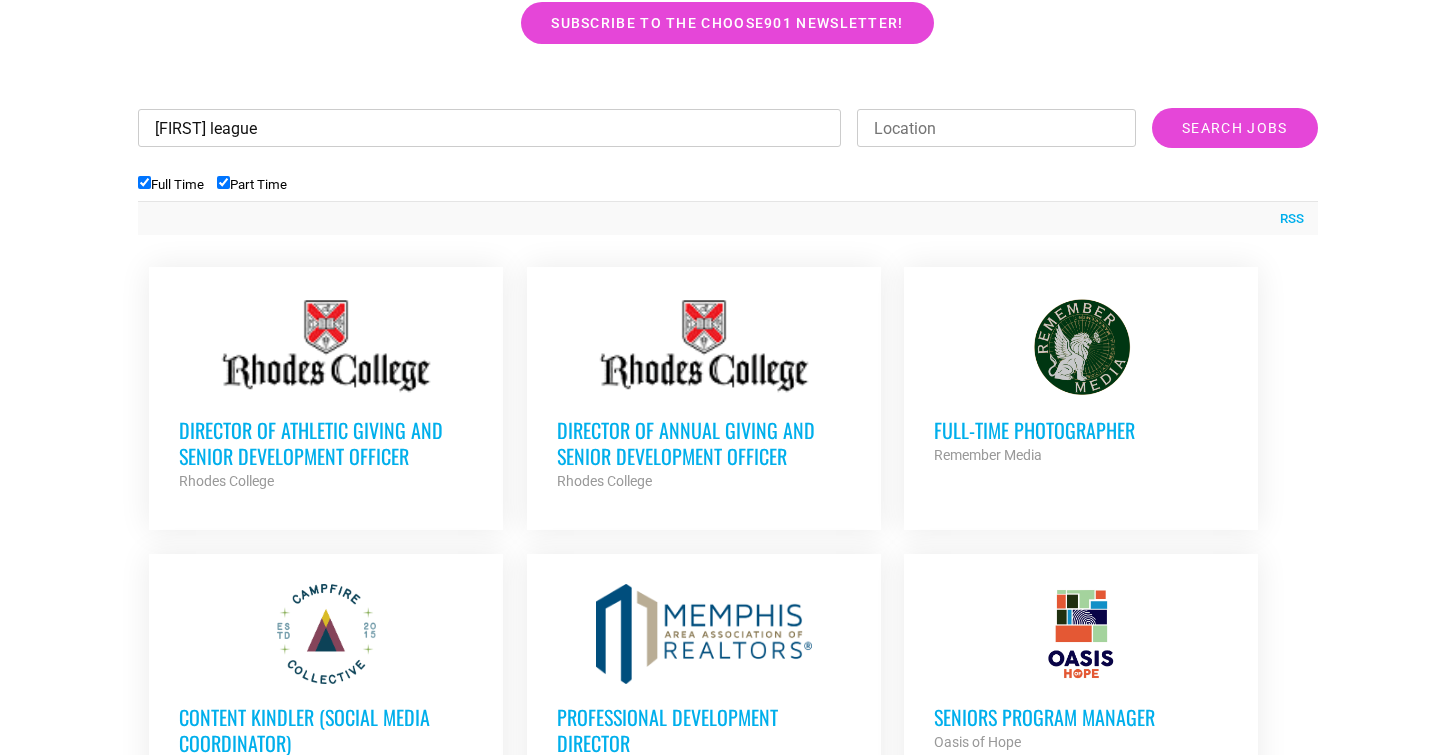 click on "Search Jobs" at bounding box center [1234, 128] 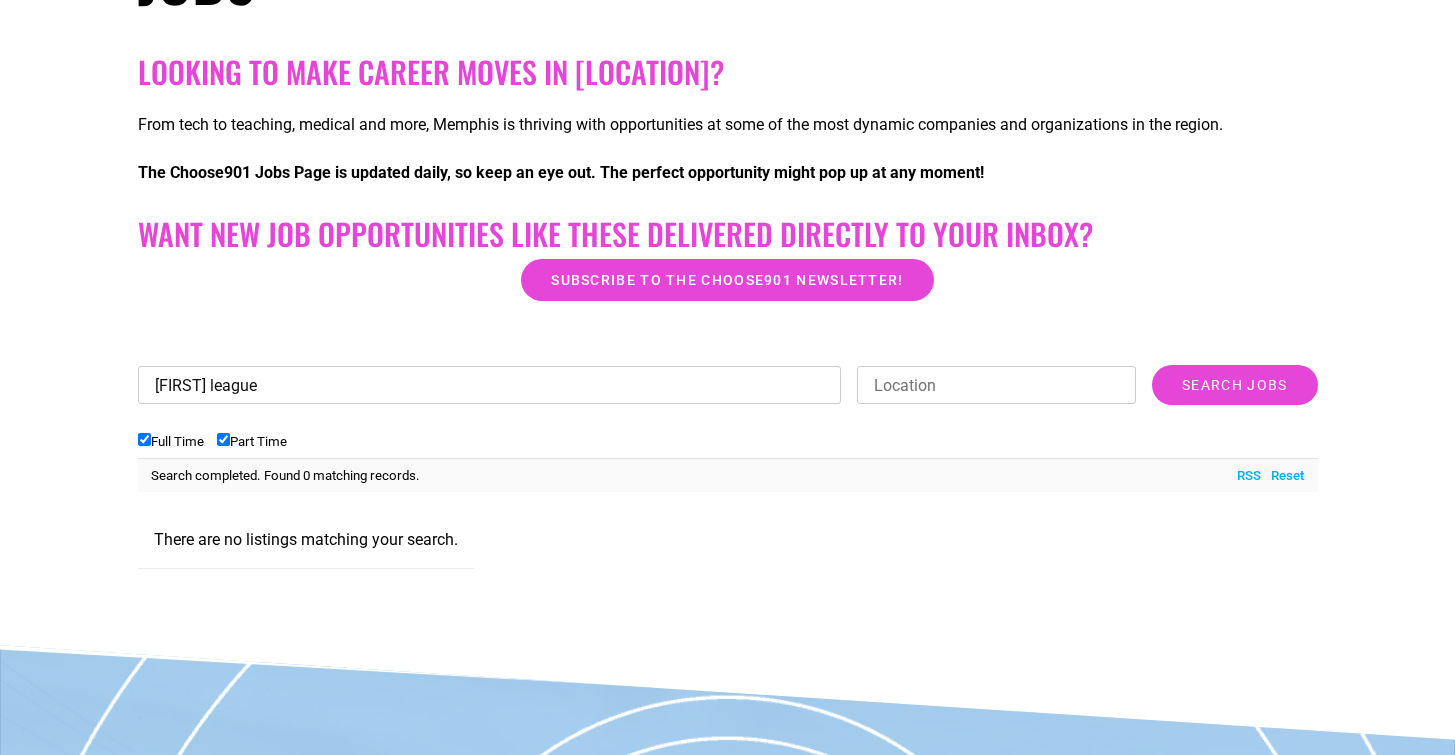 scroll, scrollTop: 503, scrollLeft: 0, axis: vertical 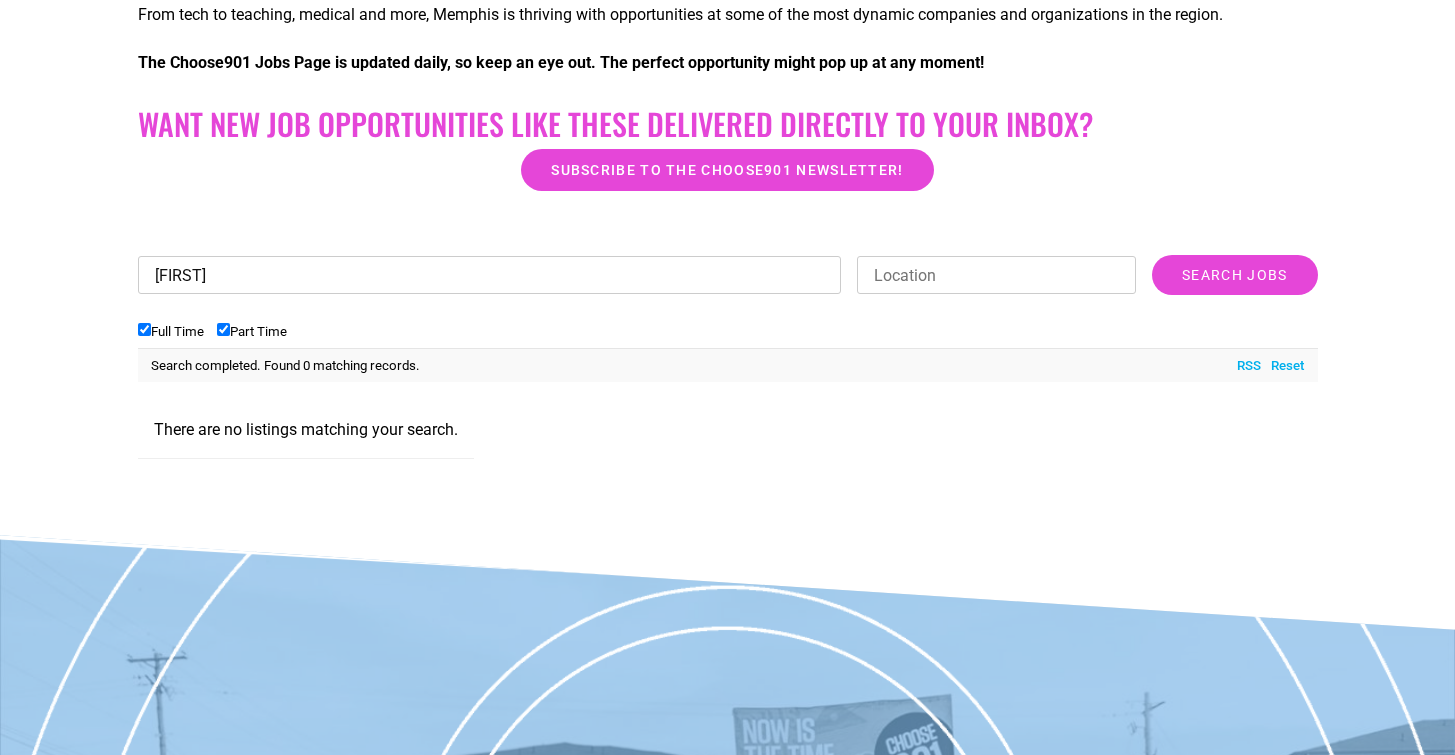 type on "j" 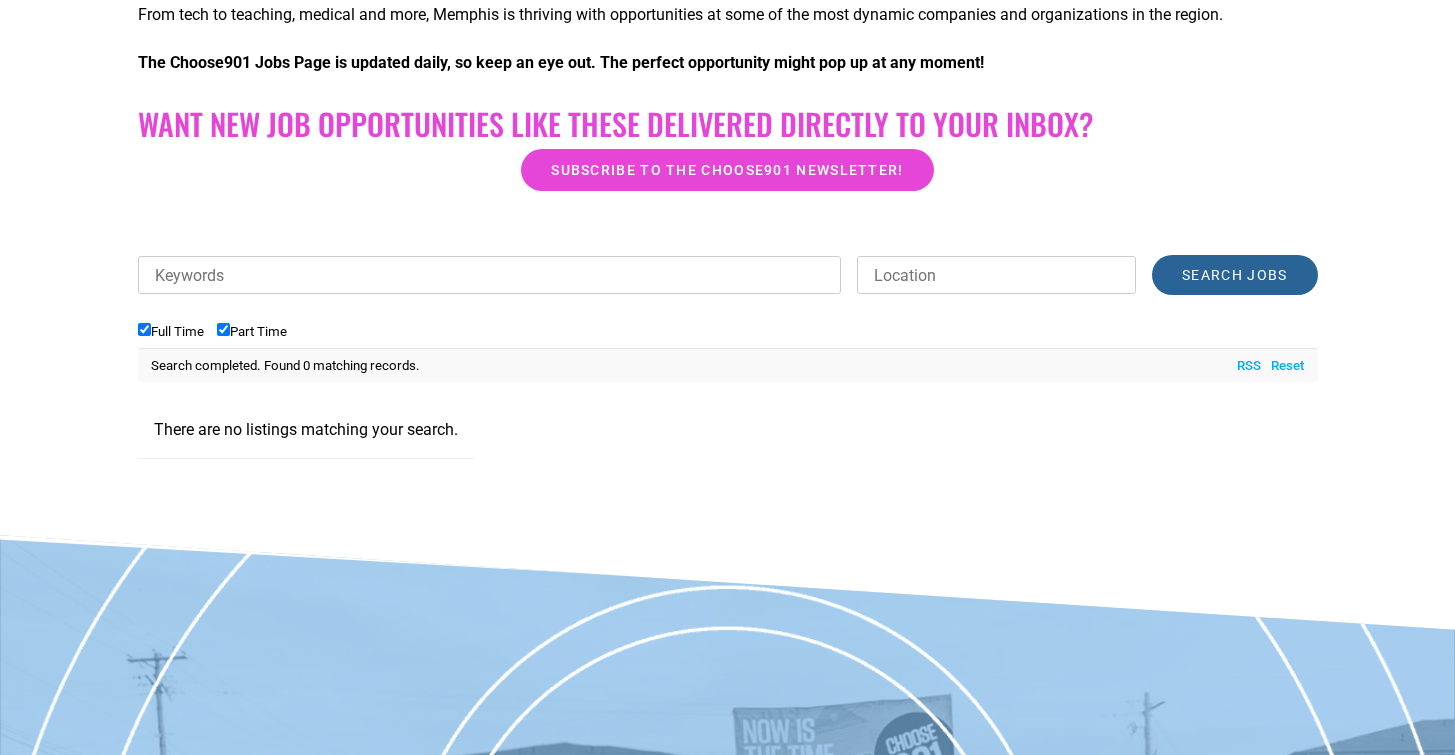 type 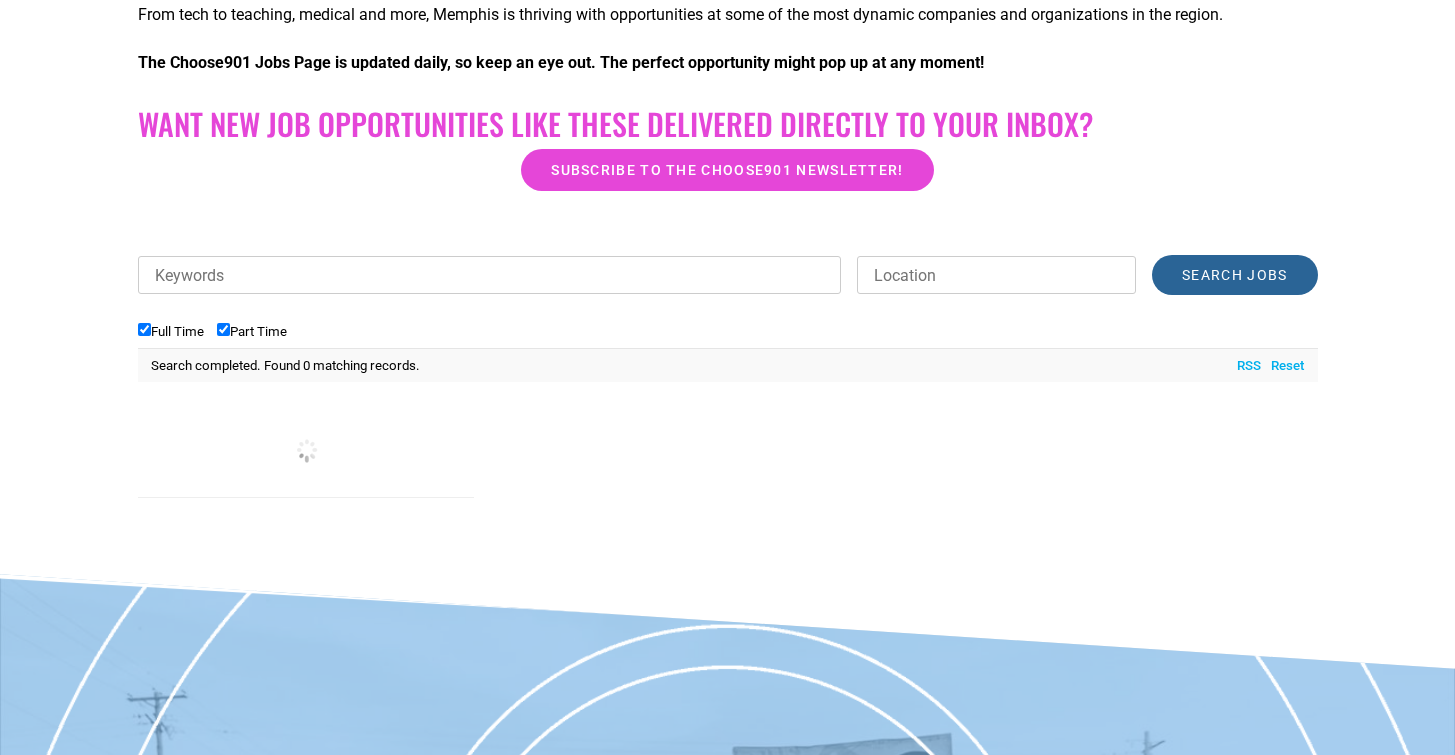 click on "Search Jobs" at bounding box center [1234, 275] 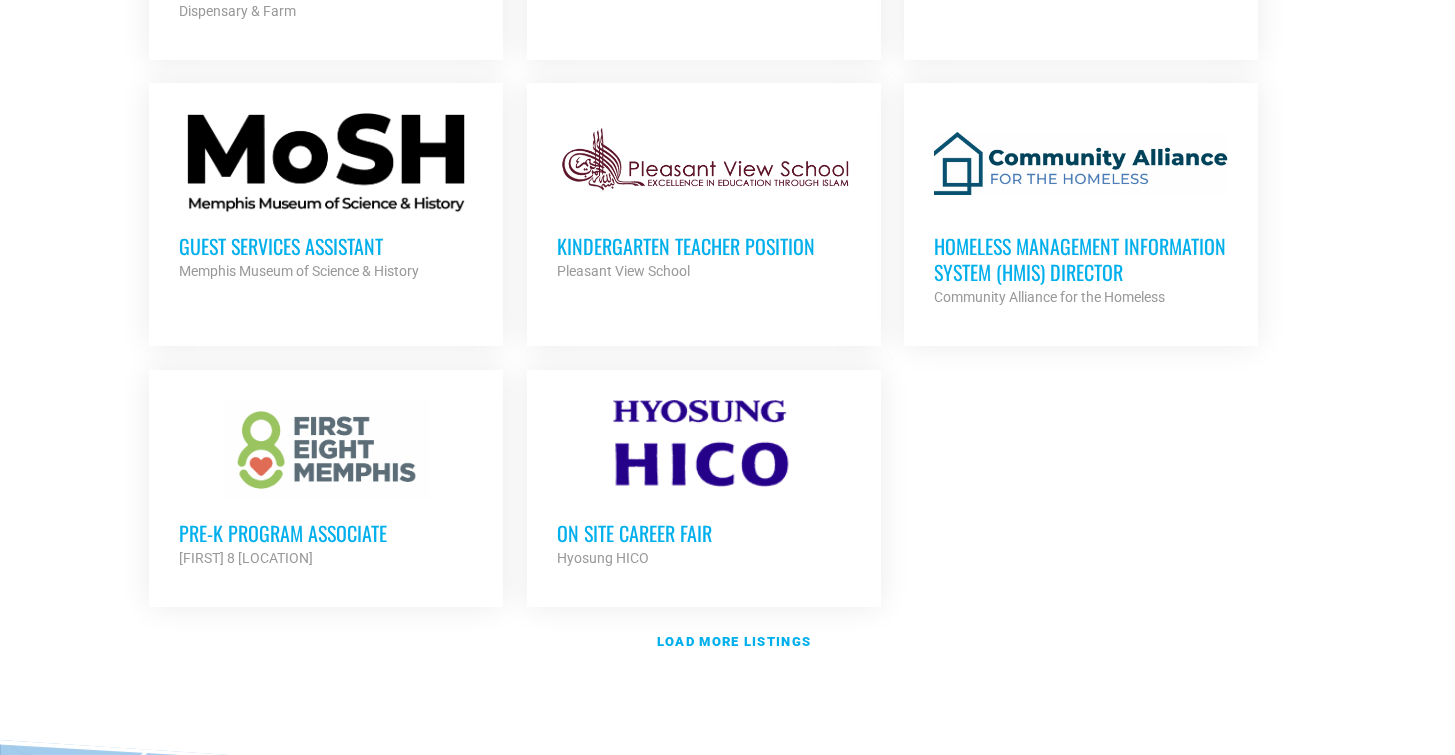 scroll, scrollTop: 2264, scrollLeft: 0, axis: vertical 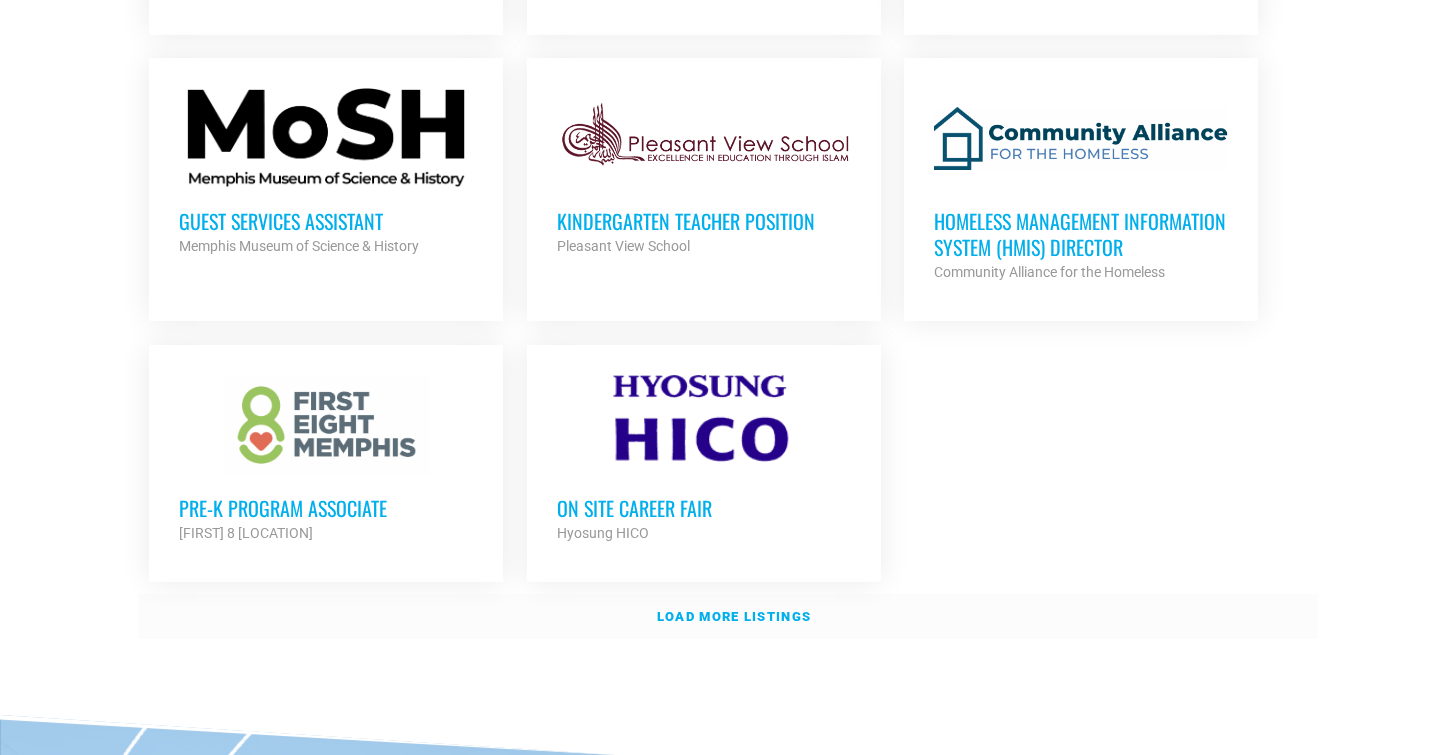 click on "Load more listings" at bounding box center (734, 616) 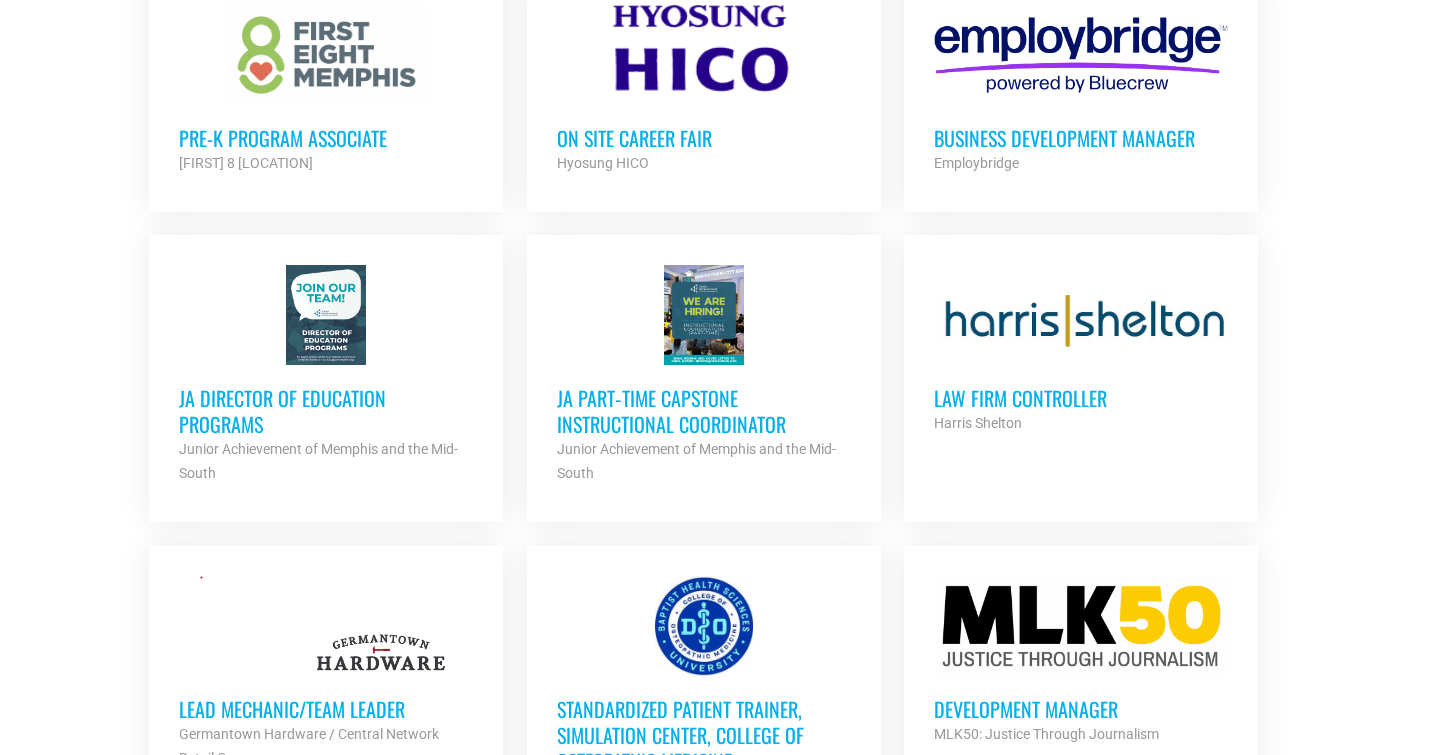 scroll, scrollTop: 2653, scrollLeft: 0, axis: vertical 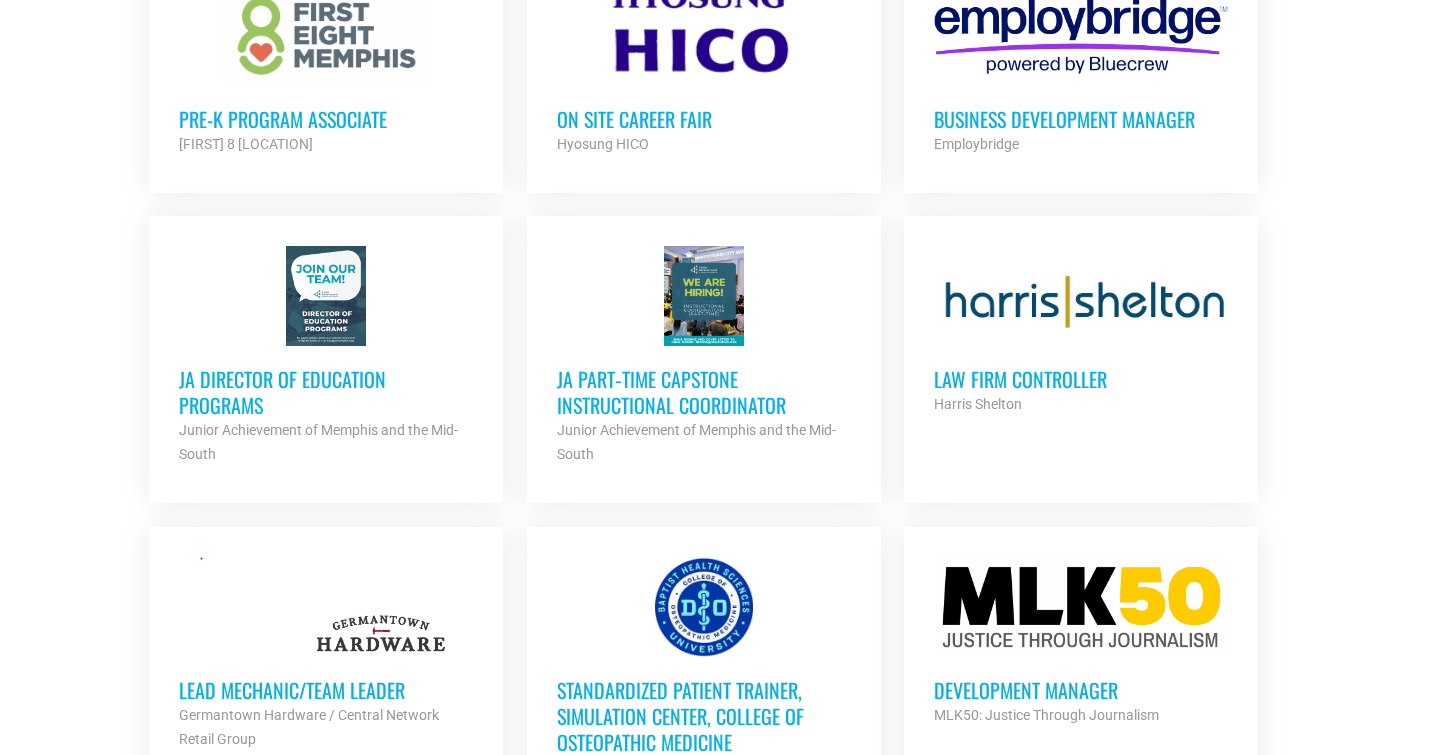 click on "JA Director of Education Programs" at bounding box center (326, 392) 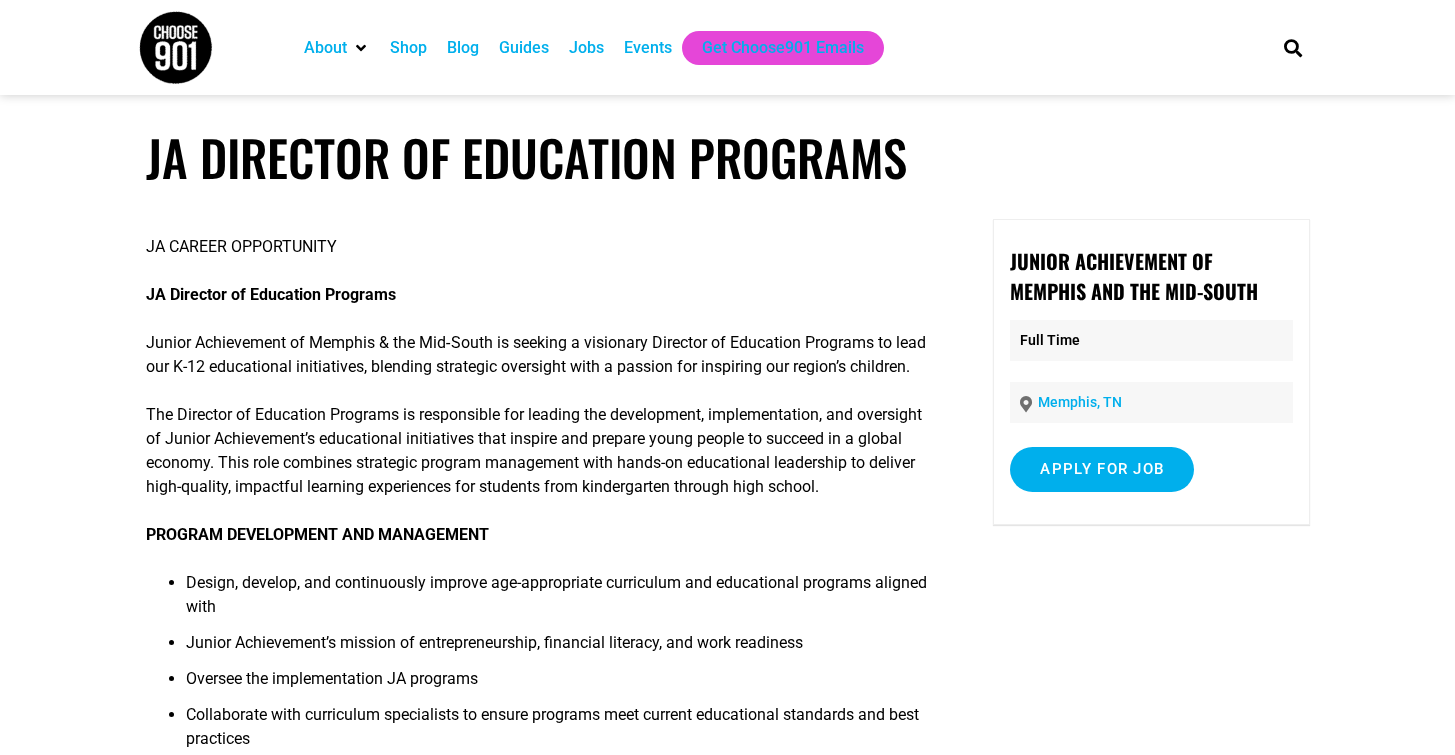 scroll, scrollTop: 0, scrollLeft: 0, axis: both 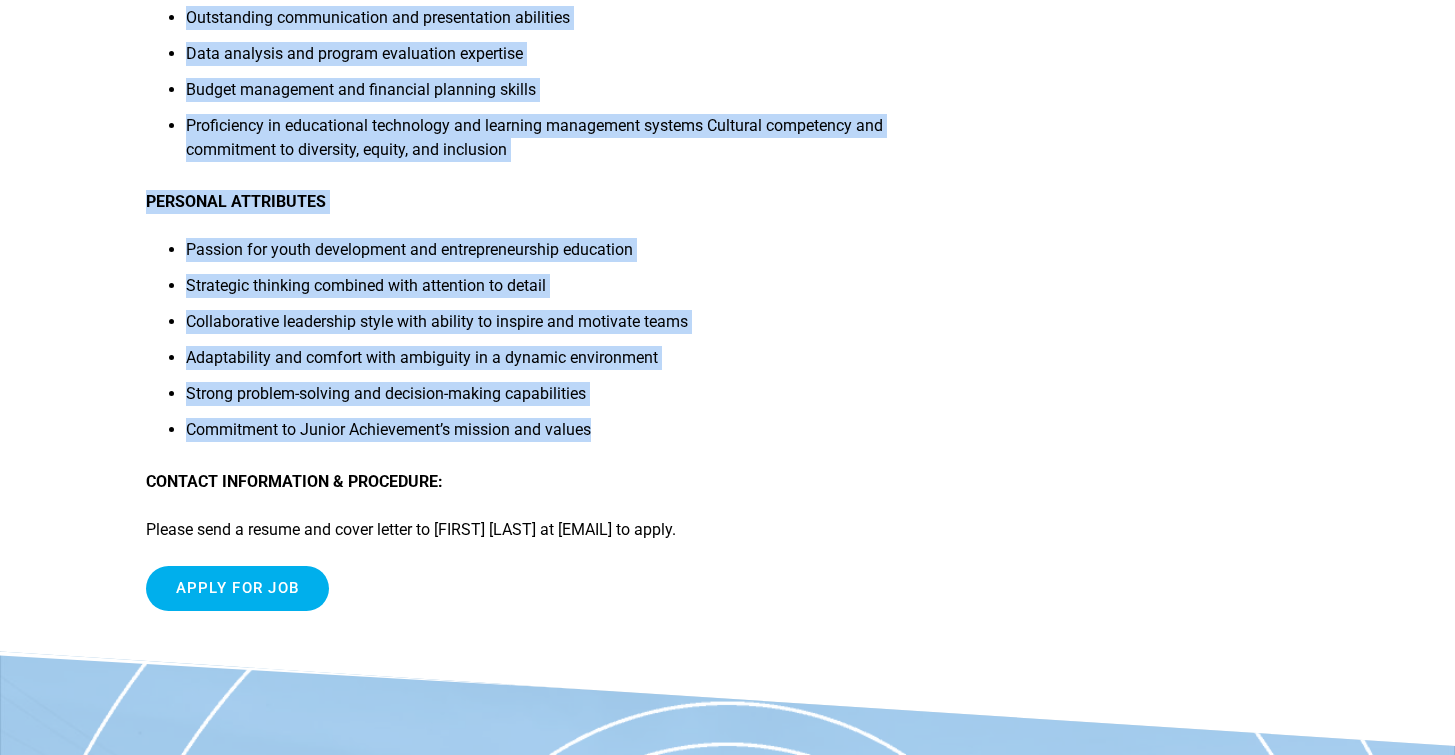 drag, startPoint x: 135, startPoint y: 189, endPoint x: 749, endPoint y: 486, distance: 682.0594 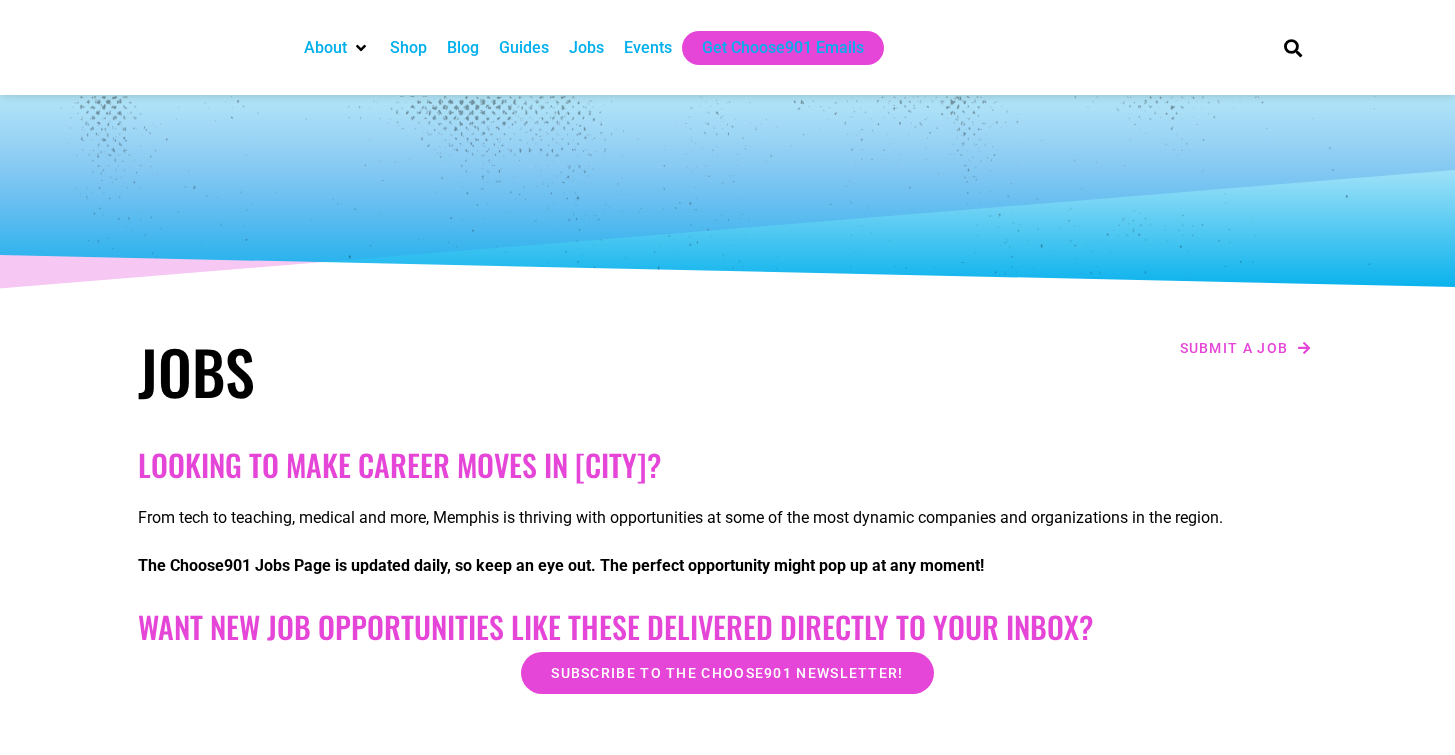 scroll, scrollTop: 2653, scrollLeft: 0, axis: vertical 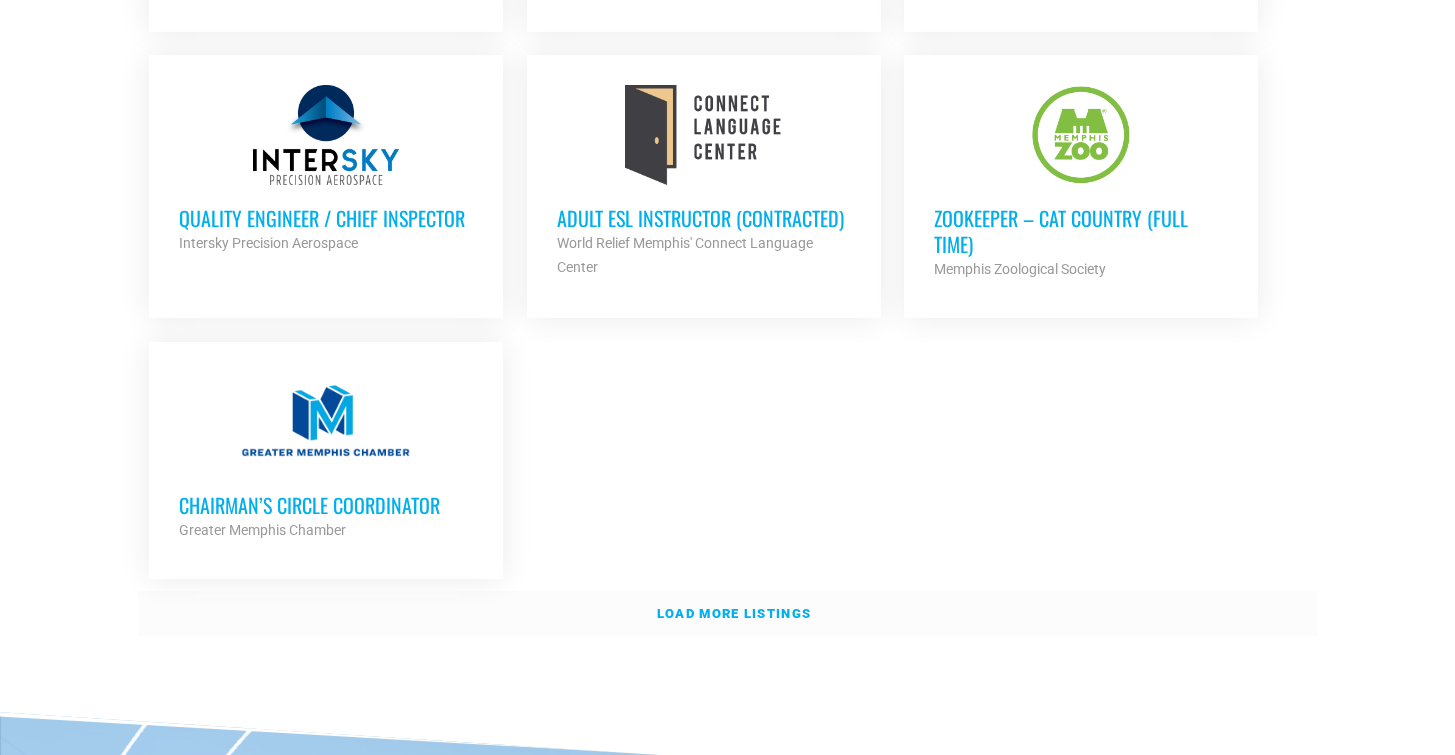click on "Load more listings" at bounding box center (734, 613) 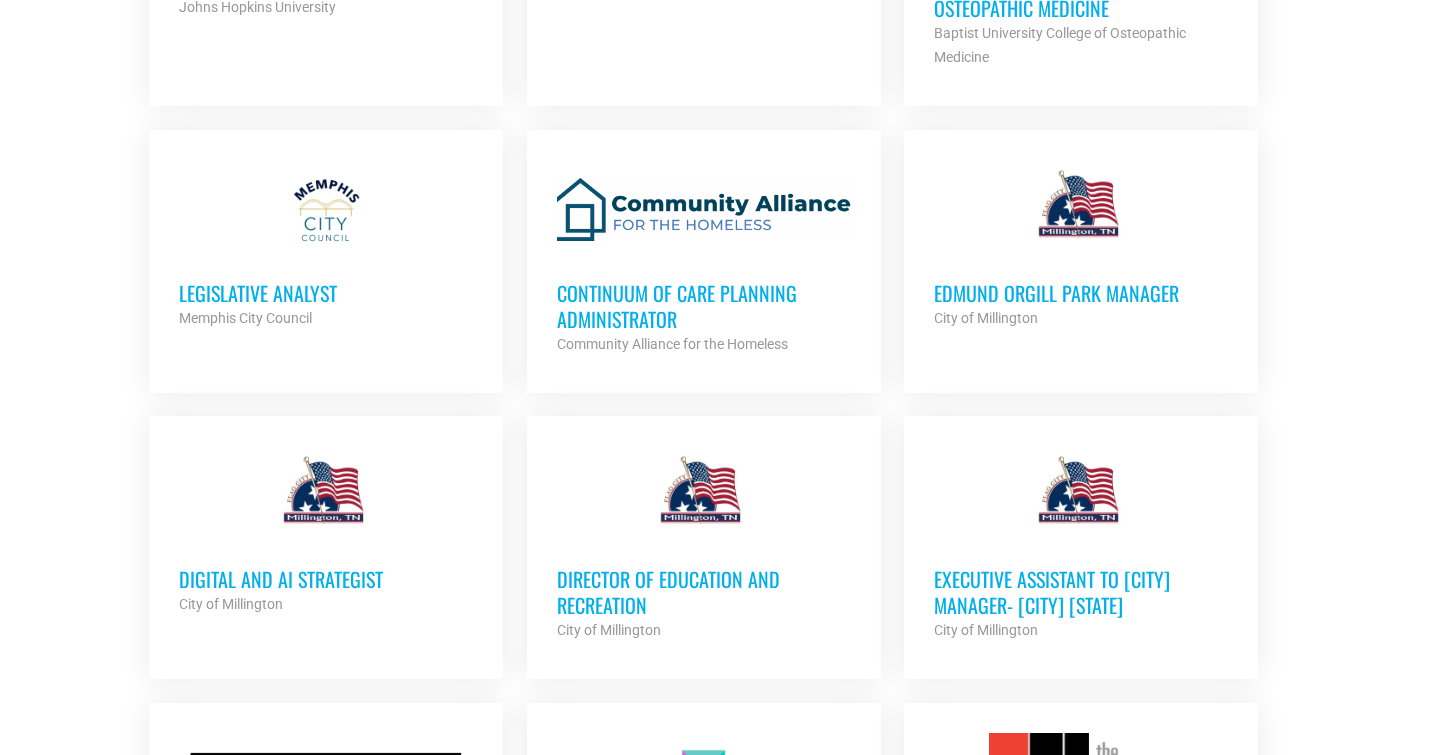 scroll, scrollTop: 5441, scrollLeft: 0, axis: vertical 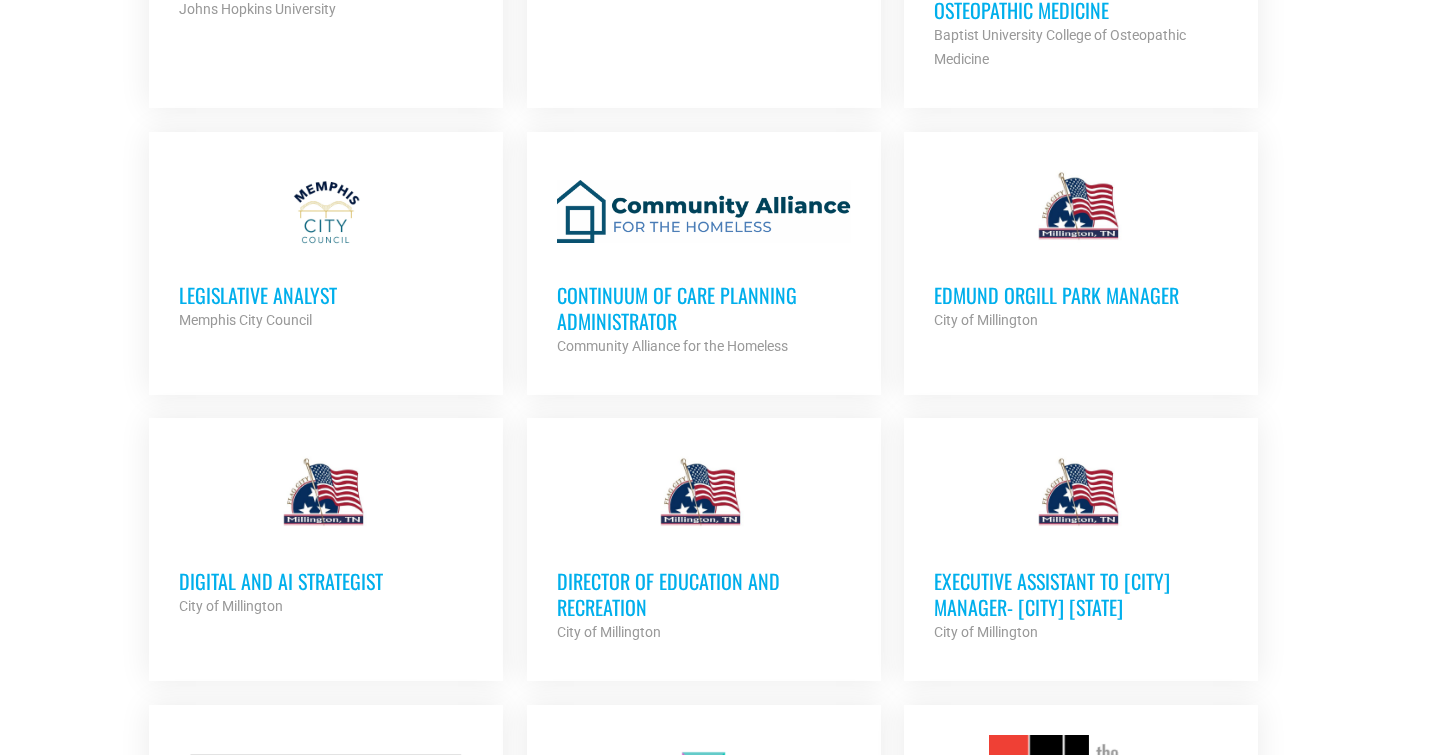 click on "Director of Education and Recreation" at bounding box center [704, 594] 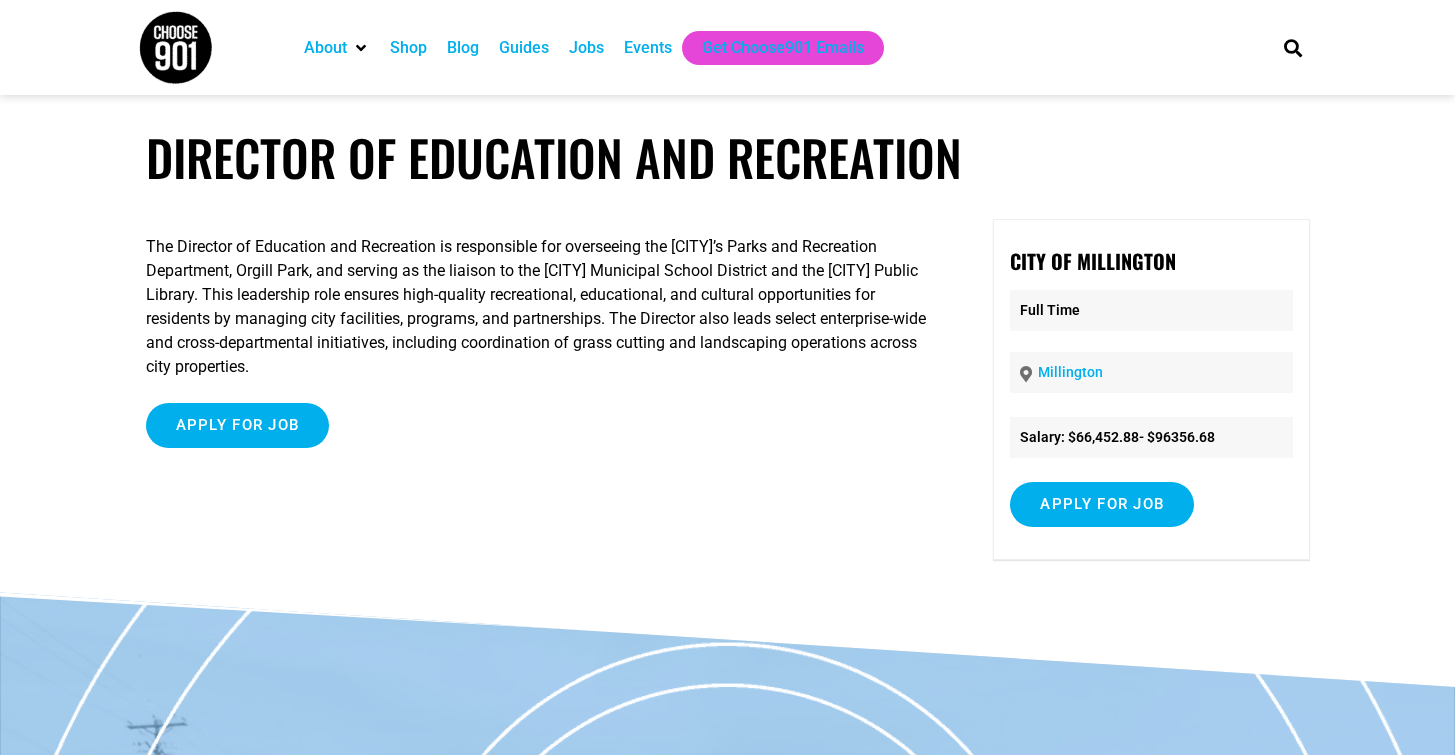 scroll, scrollTop: 0, scrollLeft: 0, axis: both 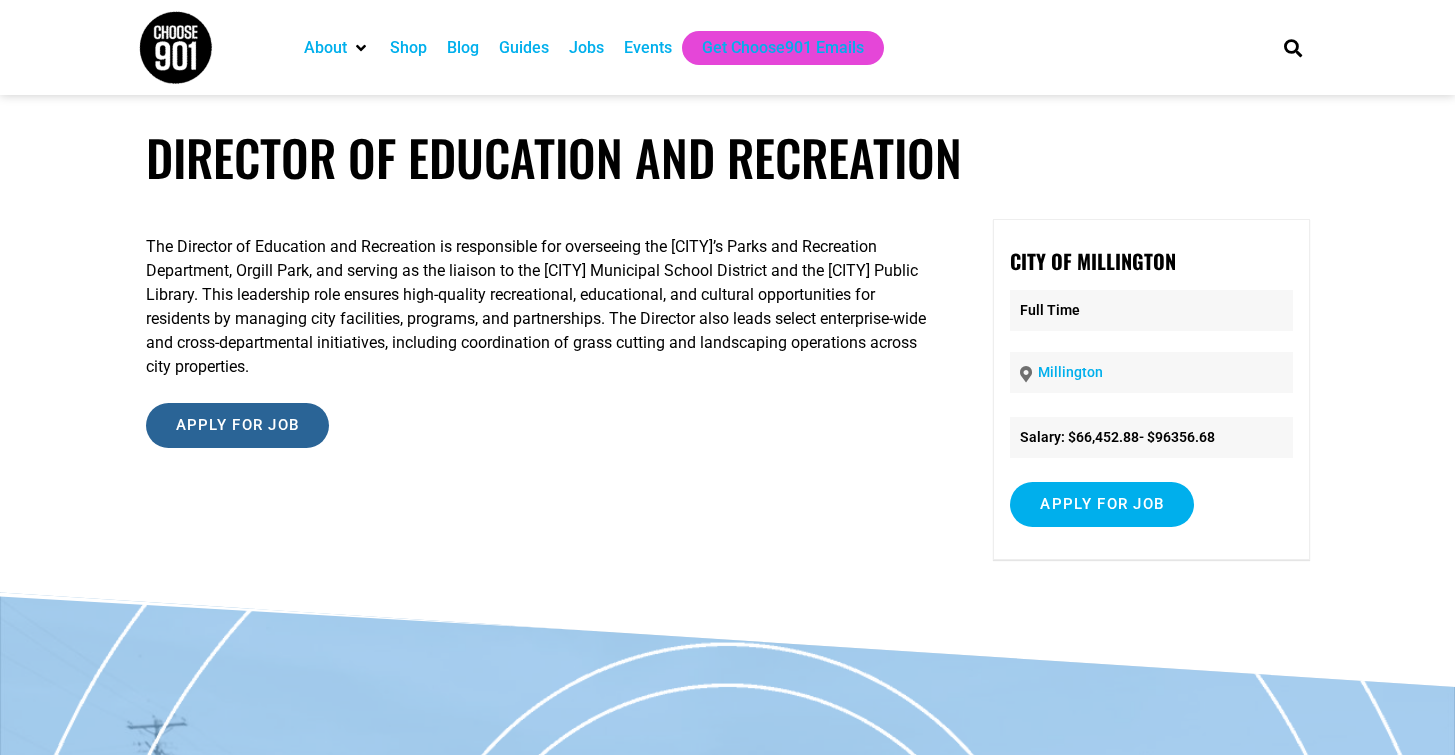 click on "Apply for job" at bounding box center [238, 425] 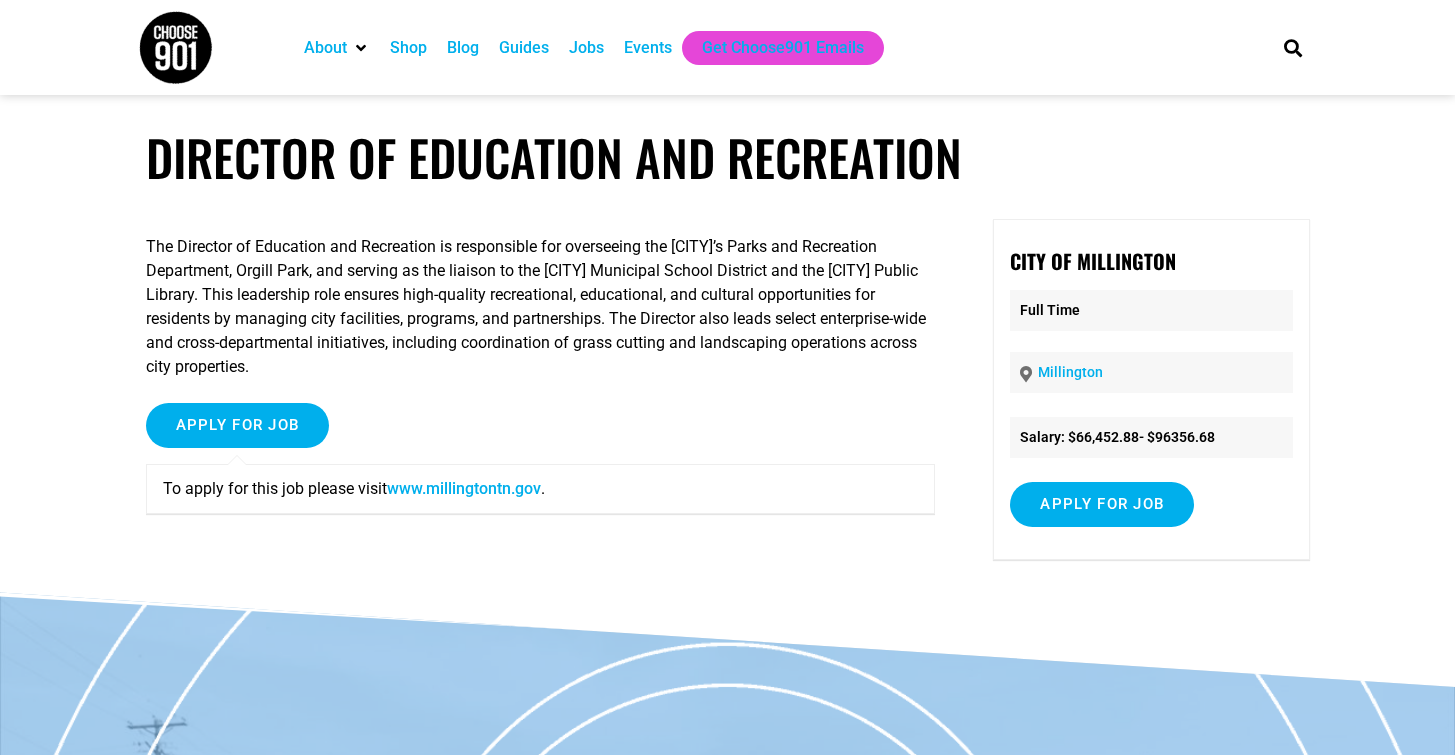 click on "www.millingtontn.gov" at bounding box center [464, 488] 